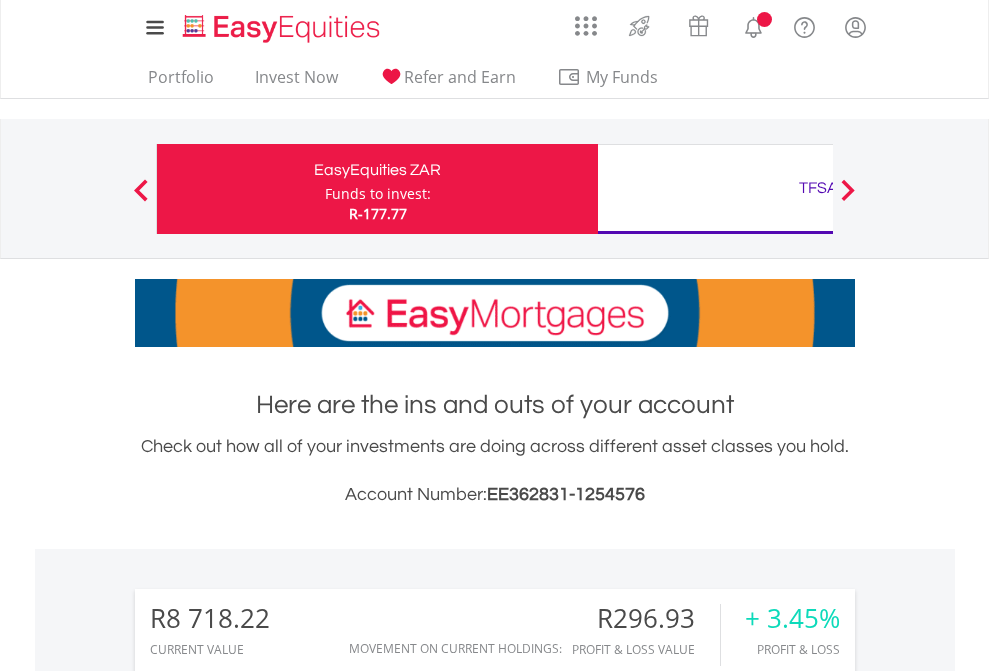 scroll, scrollTop: 0, scrollLeft: 0, axis: both 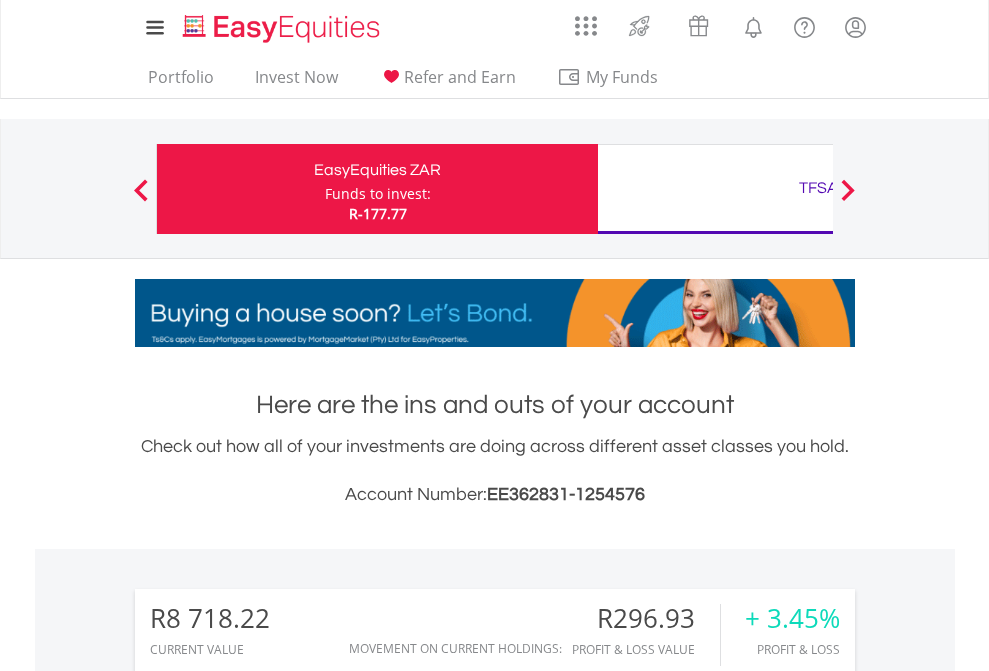 click on "Funds to invest:" at bounding box center (378, 194) 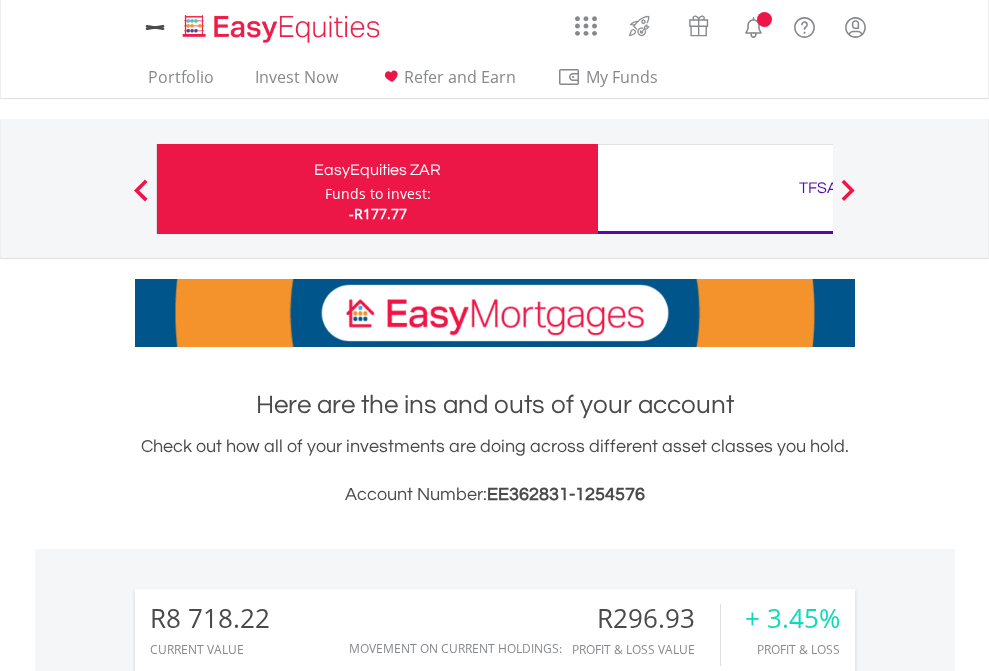 scroll, scrollTop: 0, scrollLeft: 0, axis: both 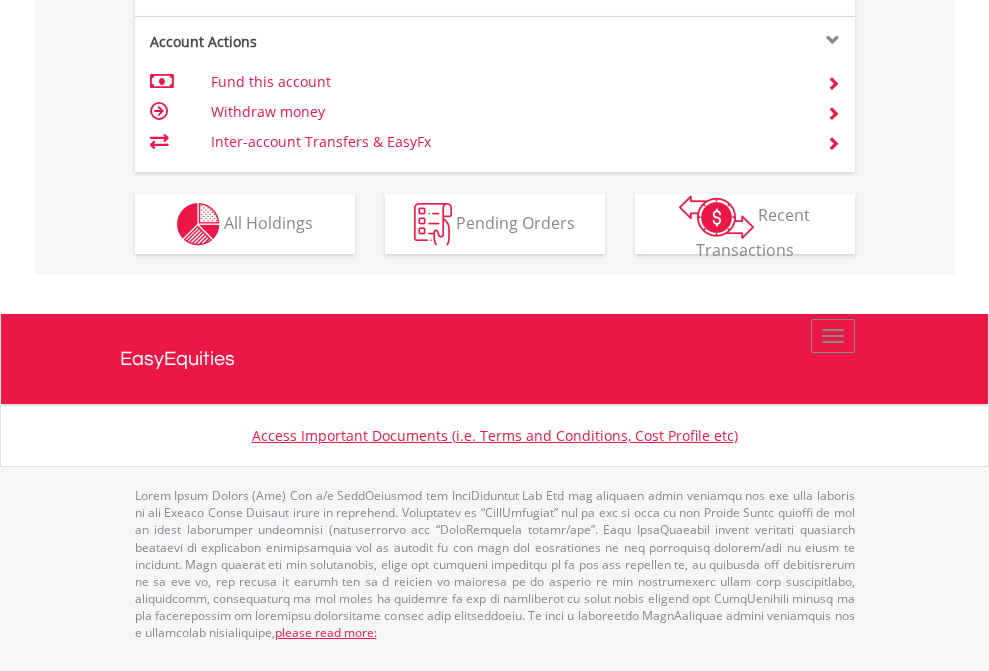 click on "Investment types" at bounding box center (706, -337) 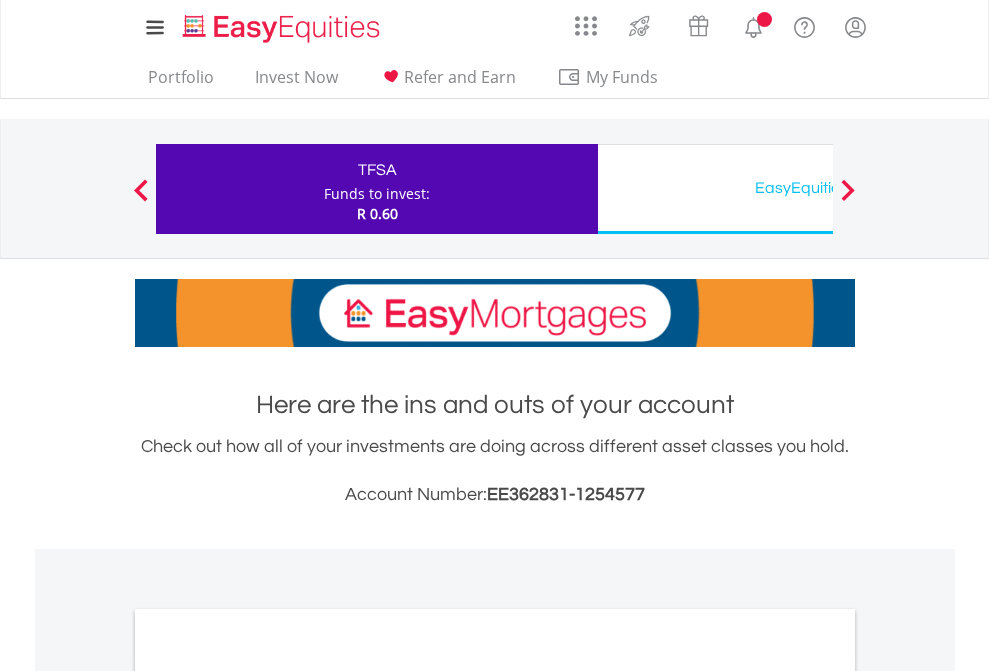 scroll, scrollTop: 0, scrollLeft: 0, axis: both 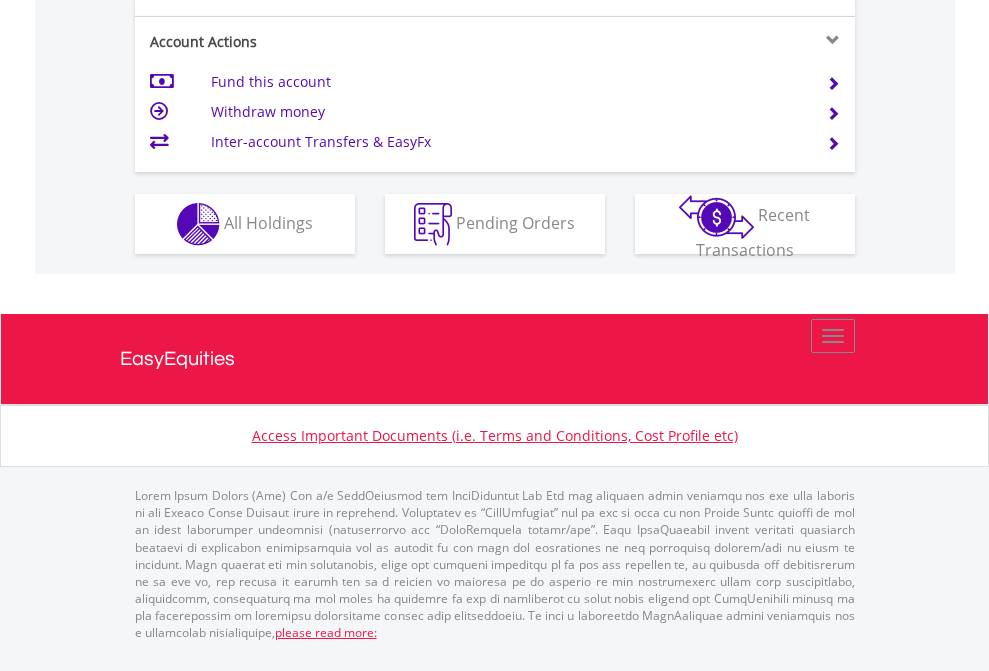 click on "Investment types" at bounding box center [706, -337] 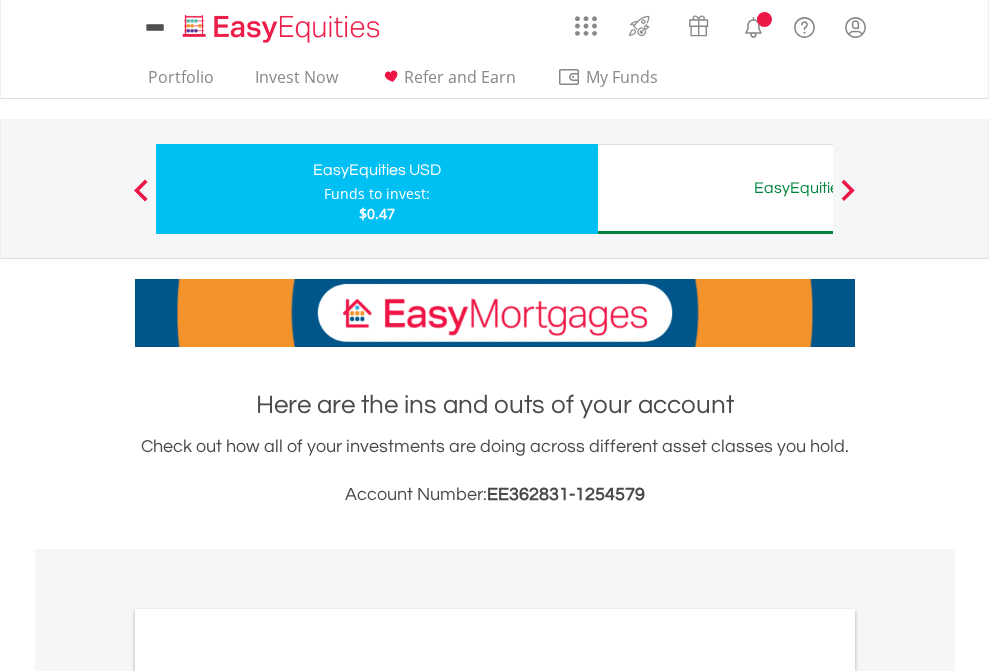 scroll, scrollTop: 0, scrollLeft: 0, axis: both 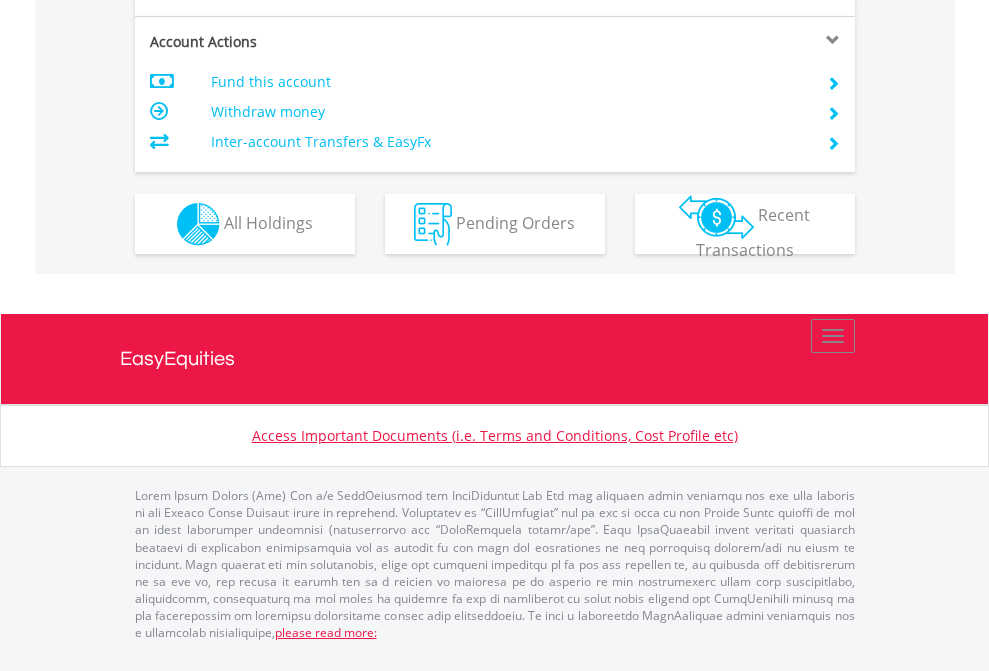 click on "Investment types" at bounding box center [706, -337] 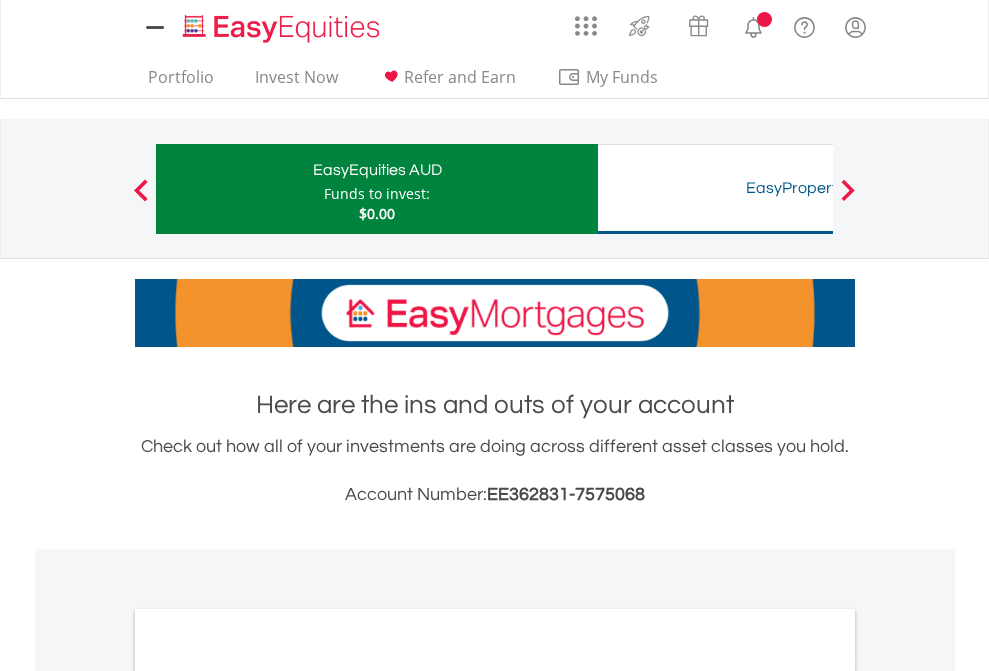 scroll, scrollTop: 0, scrollLeft: 0, axis: both 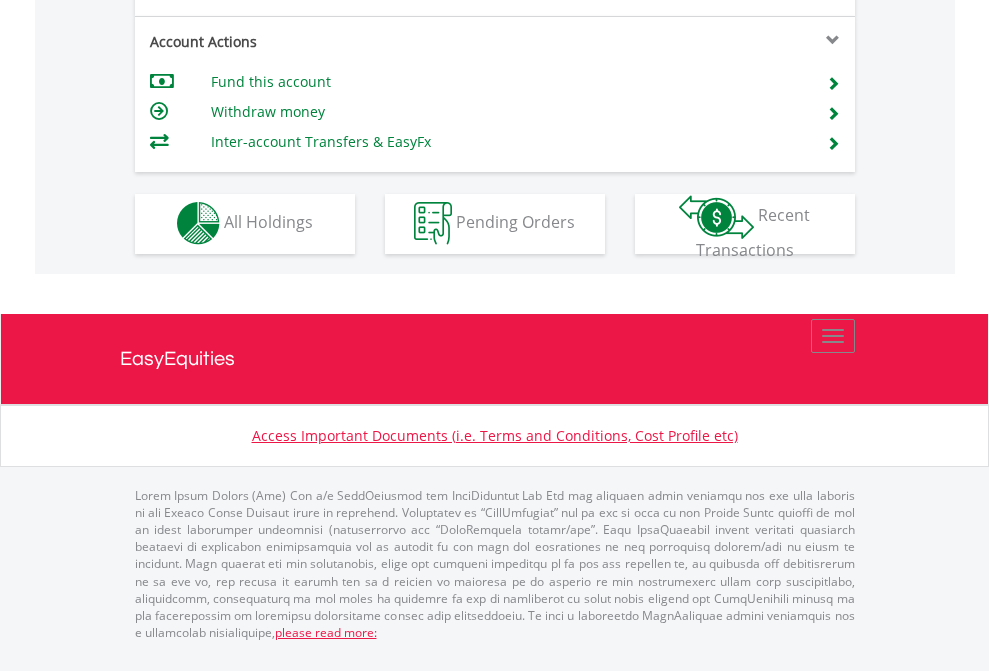 click on "Investment types" at bounding box center [706, -353] 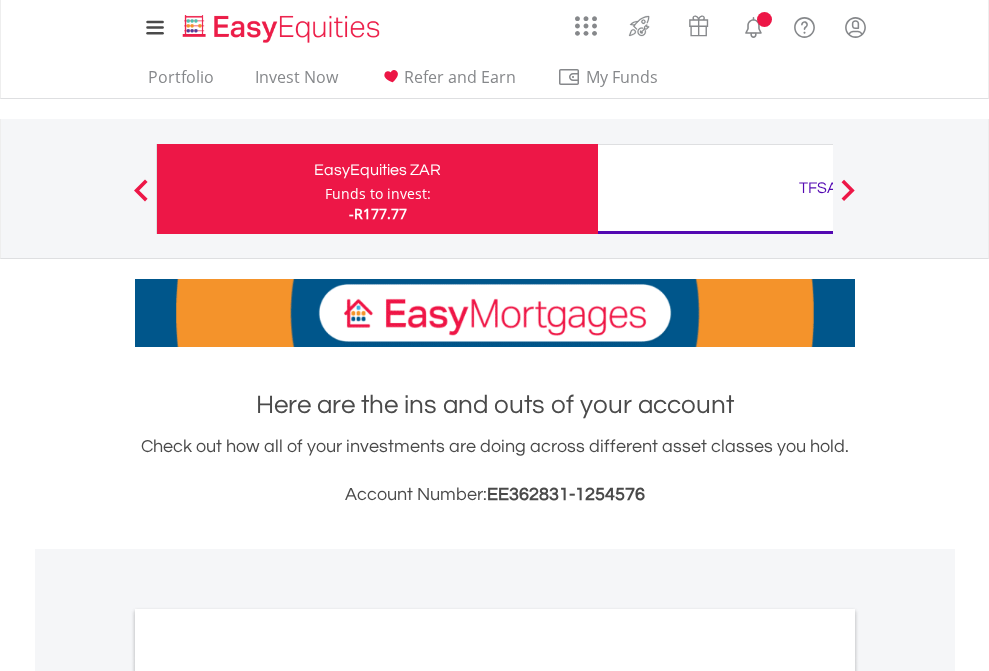 scroll, scrollTop: 0, scrollLeft: 0, axis: both 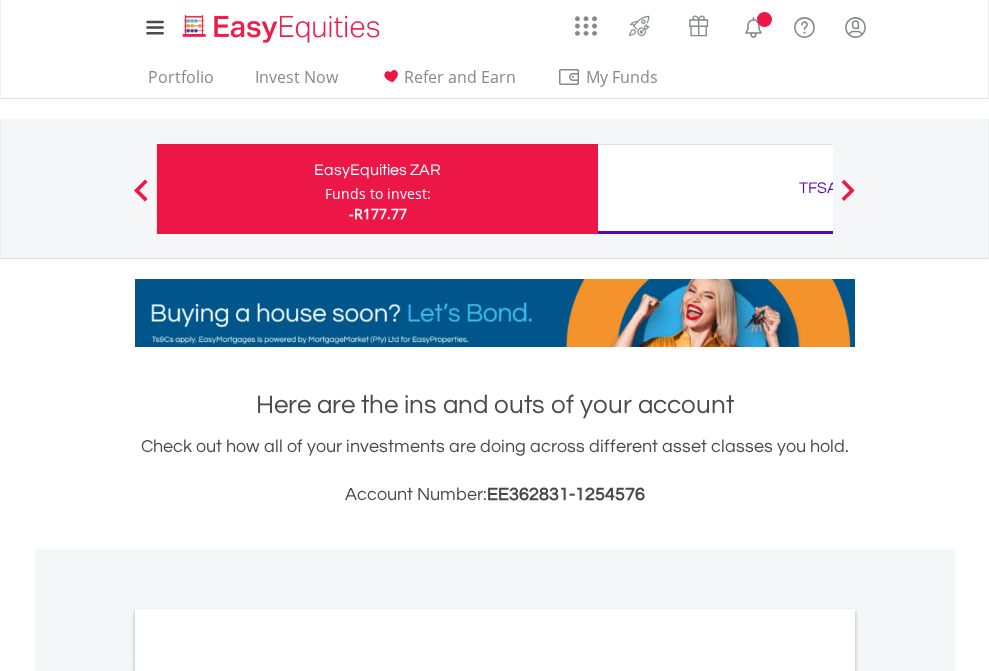 click on "All Holdings" at bounding box center [268, 1096] 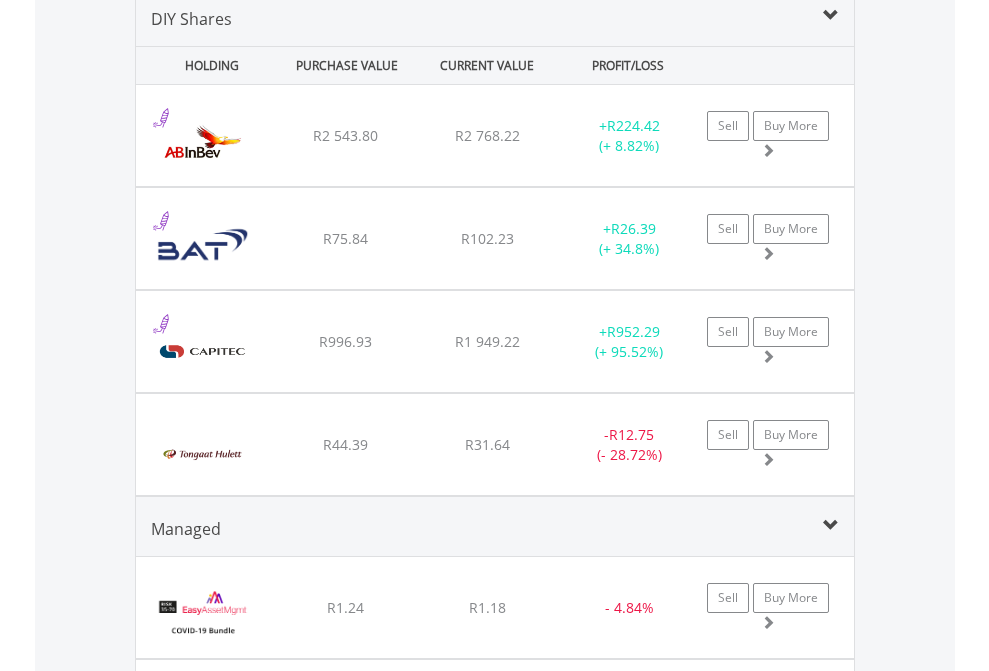 scroll, scrollTop: 1933, scrollLeft: 0, axis: vertical 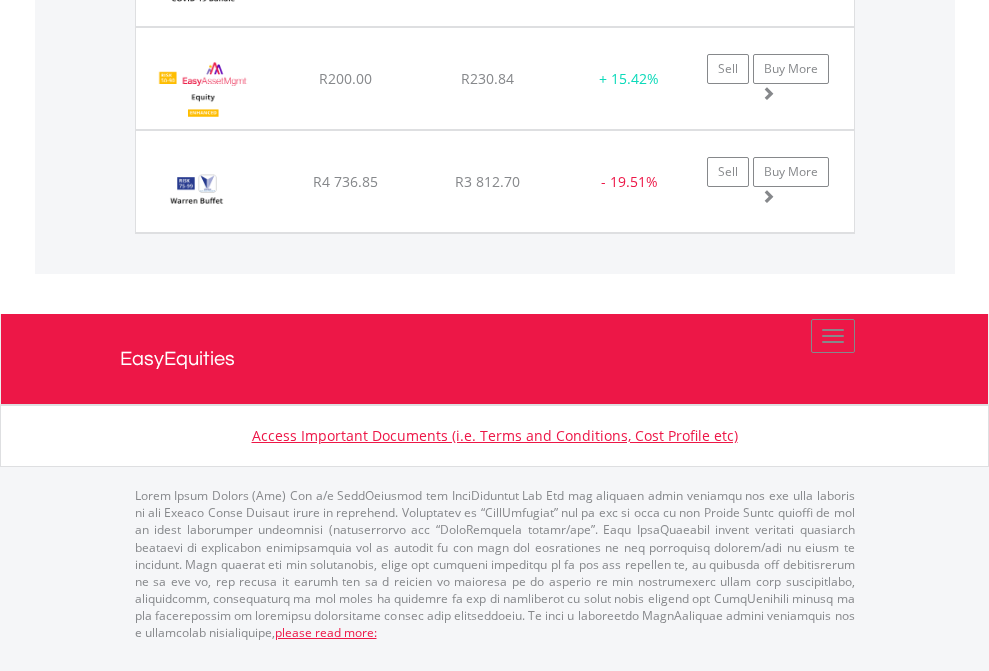 click on "TFSA" at bounding box center [818, -1646] 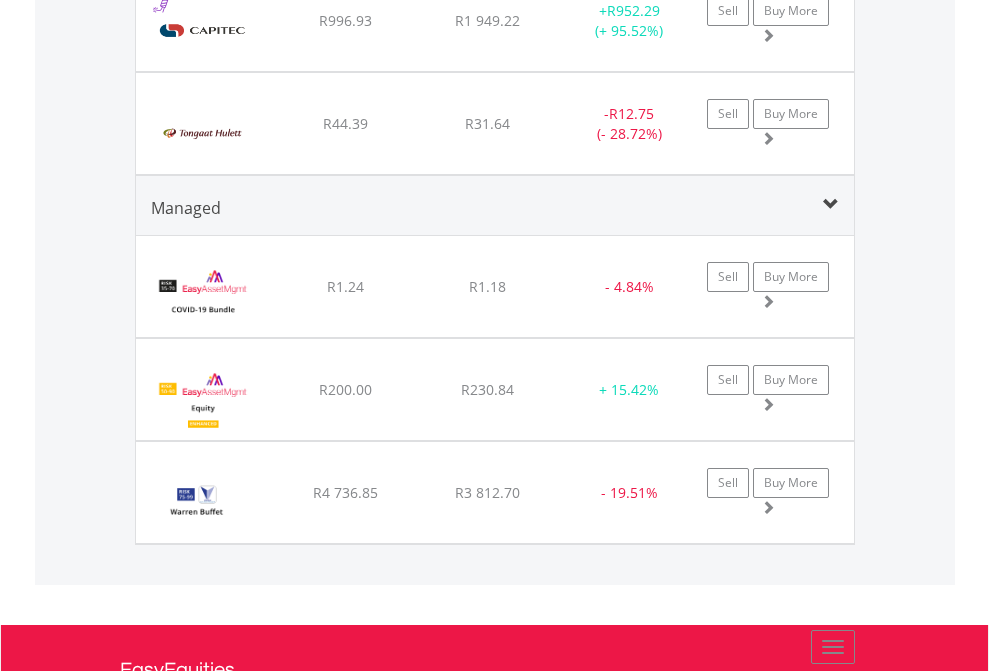 scroll, scrollTop: 144, scrollLeft: 0, axis: vertical 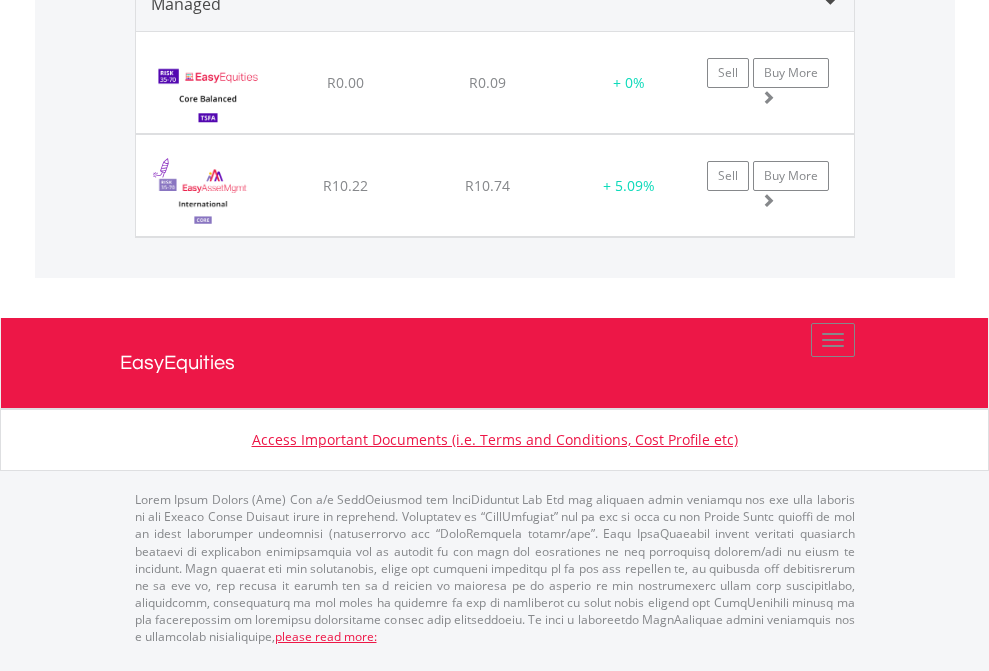 click on "EasyEquities USD" at bounding box center (818, -1745) 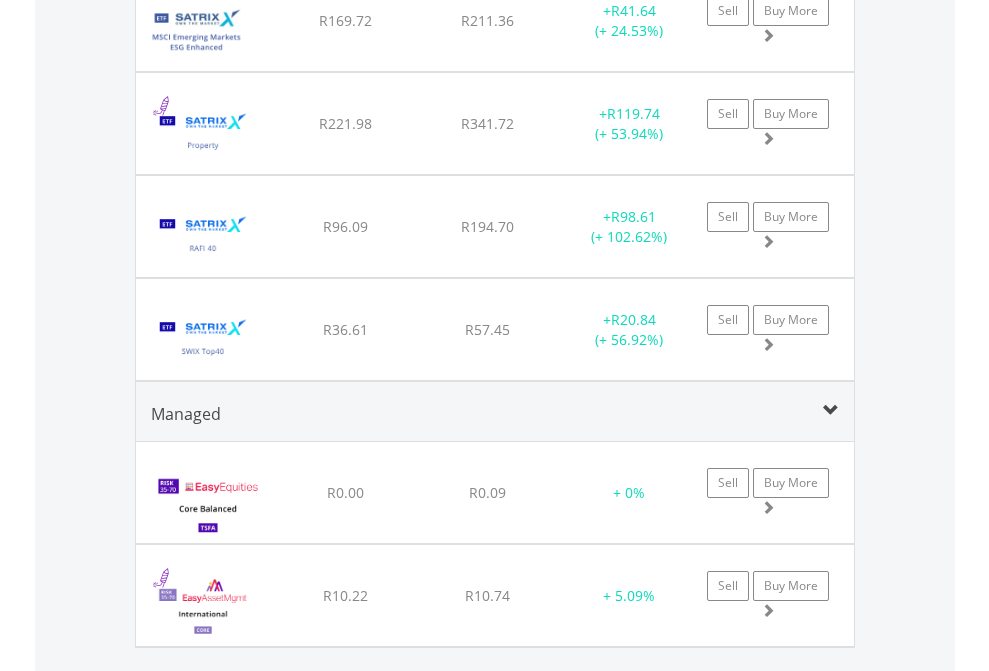 scroll, scrollTop: 144, scrollLeft: 0, axis: vertical 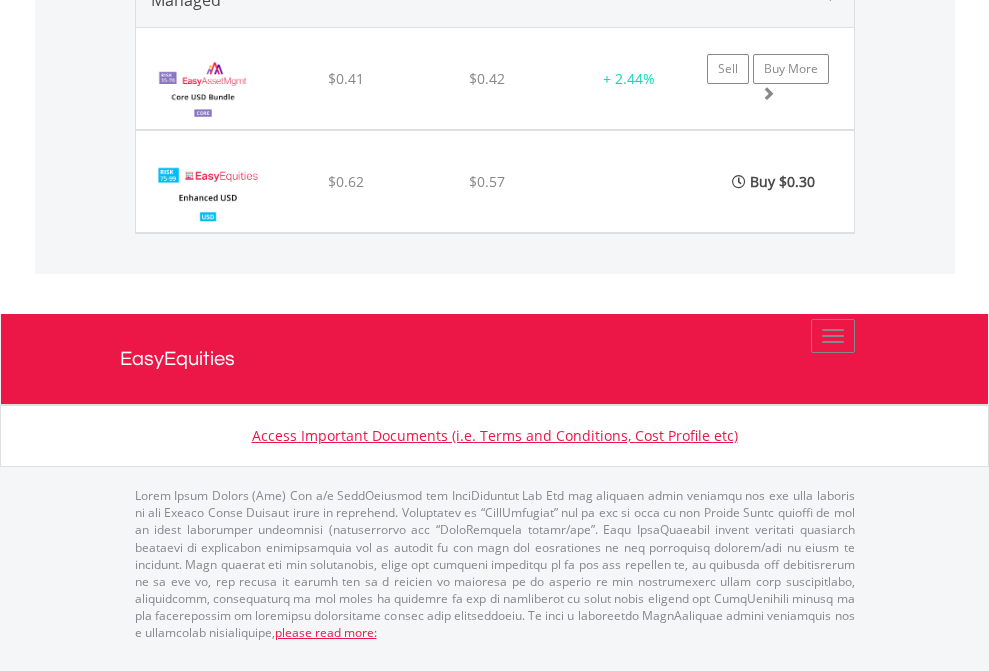 click on "EasyEquities AUD" at bounding box center [818, -1440] 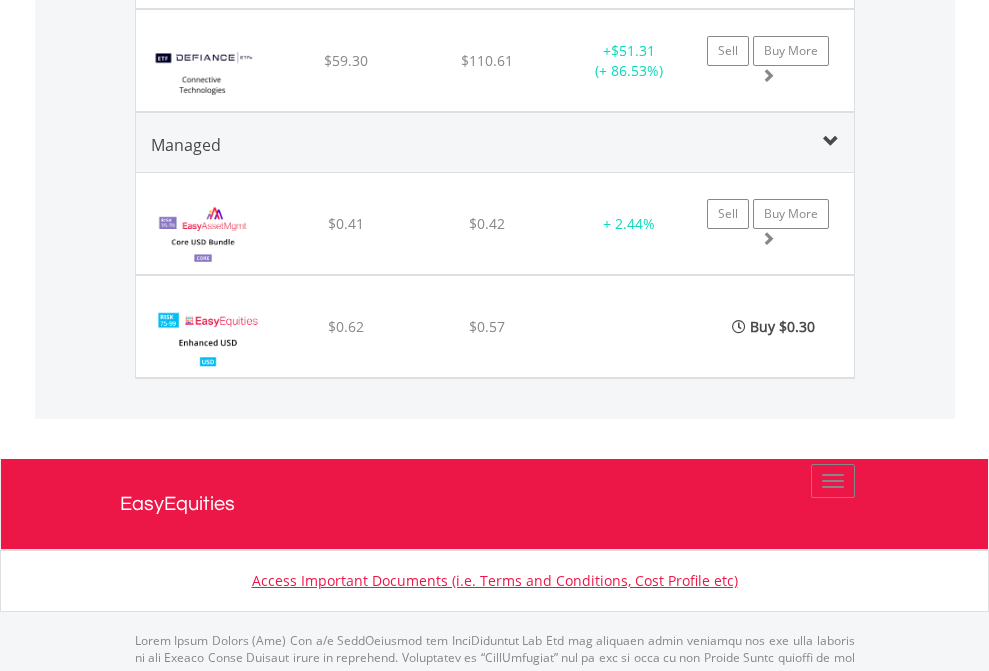 scroll, scrollTop: 144, scrollLeft: 0, axis: vertical 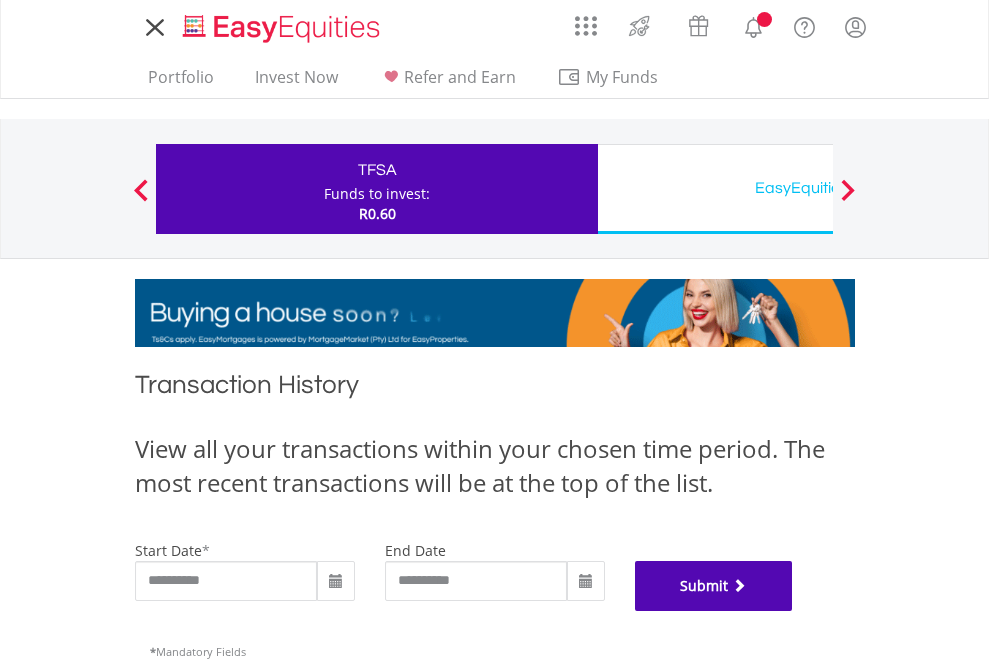 click on "Submit" at bounding box center [714, 586] 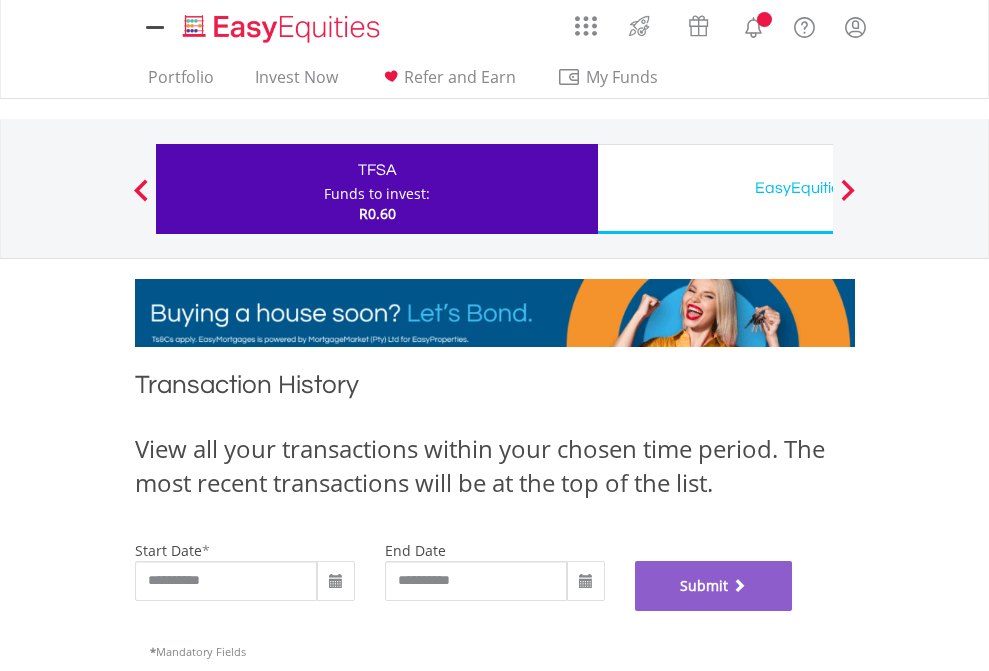 scroll, scrollTop: 811, scrollLeft: 0, axis: vertical 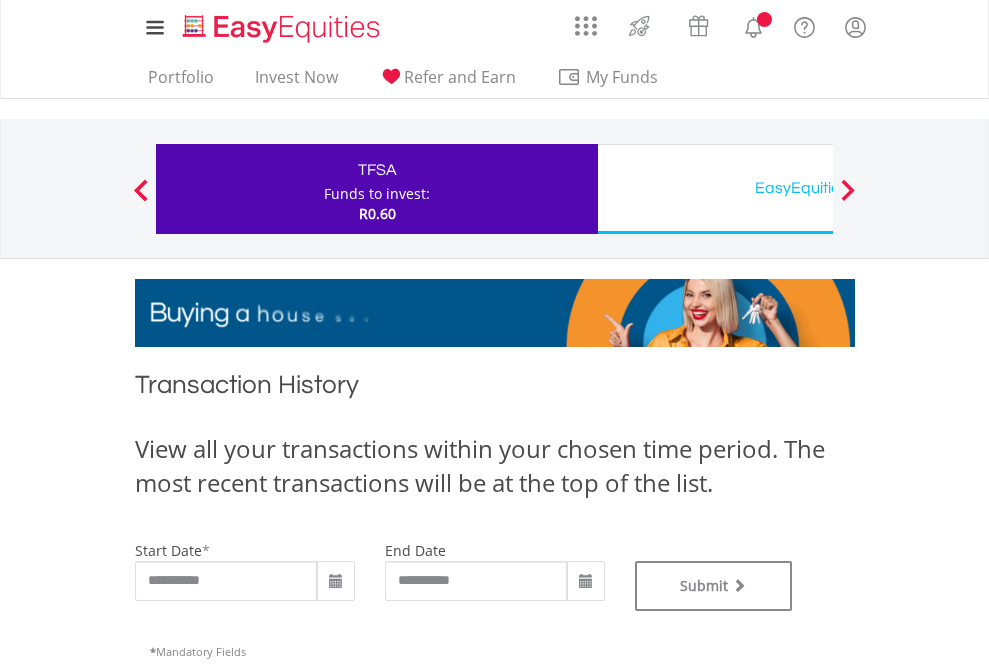 click on "EasyEquities USD" at bounding box center [818, 188] 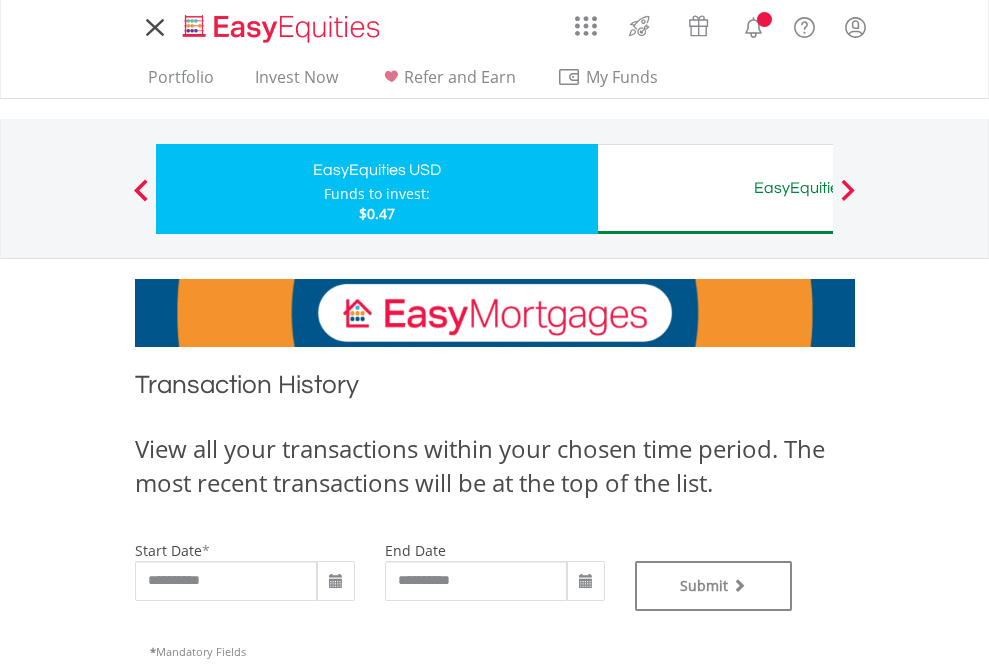 scroll, scrollTop: 0, scrollLeft: 0, axis: both 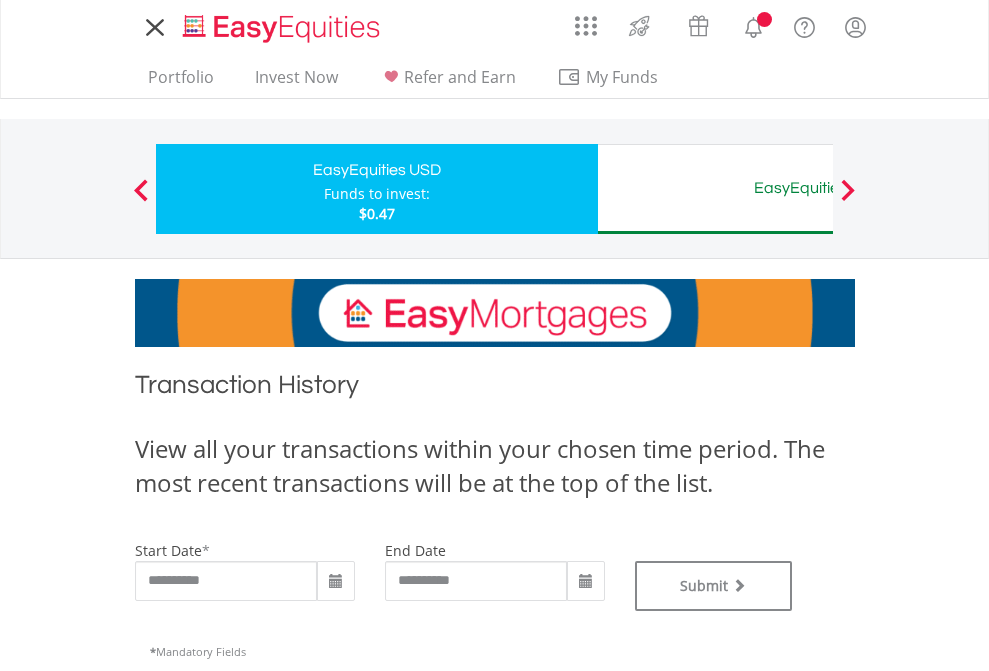type on "**********" 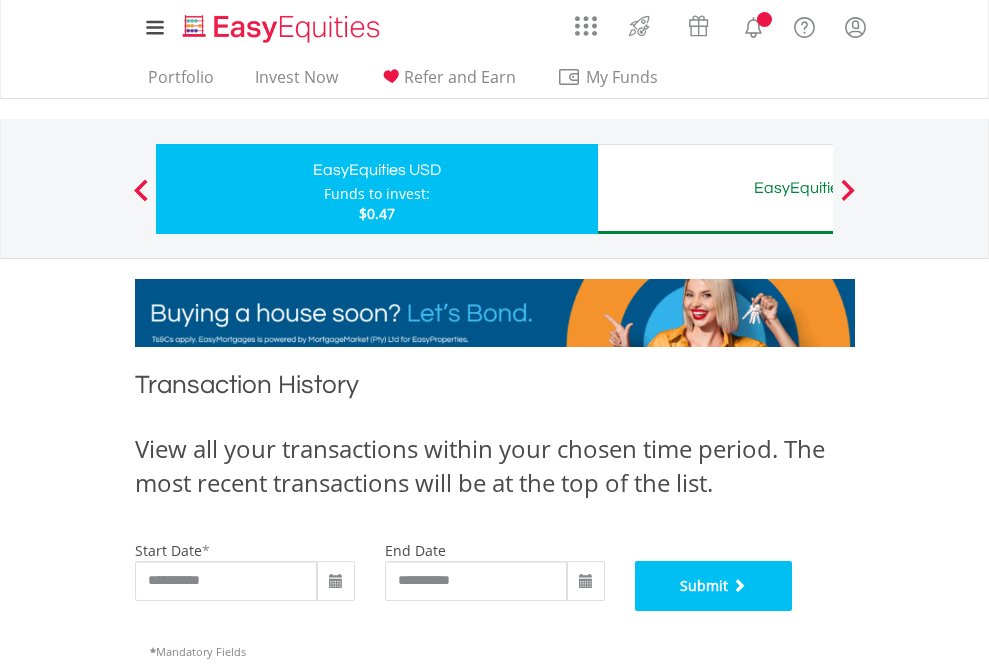 click on "Submit" at bounding box center (714, 586) 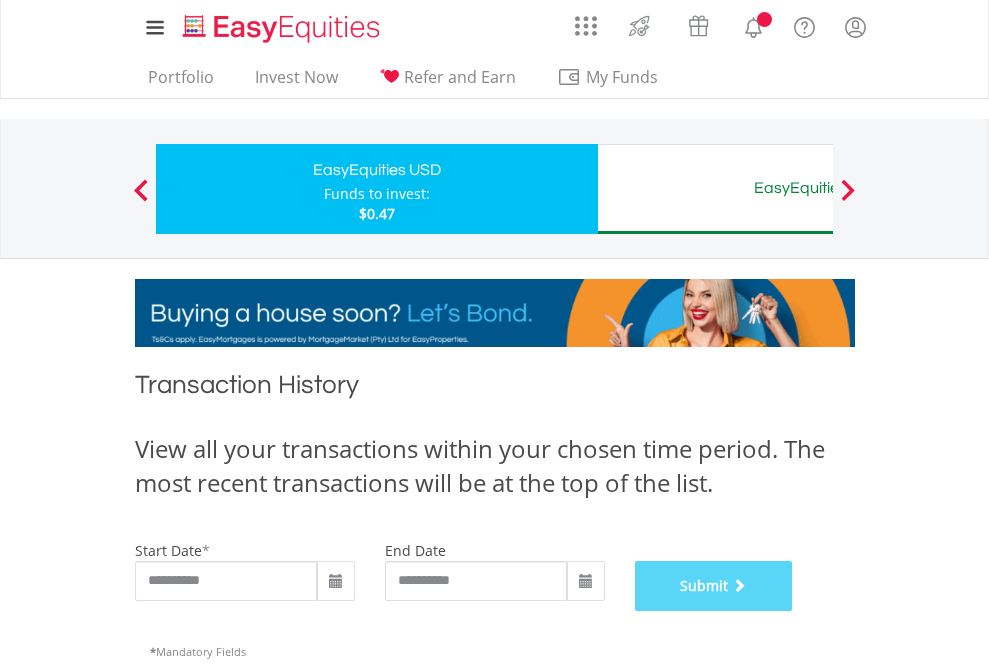 scroll, scrollTop: 811, scrollLeft: 0, axis: vertical 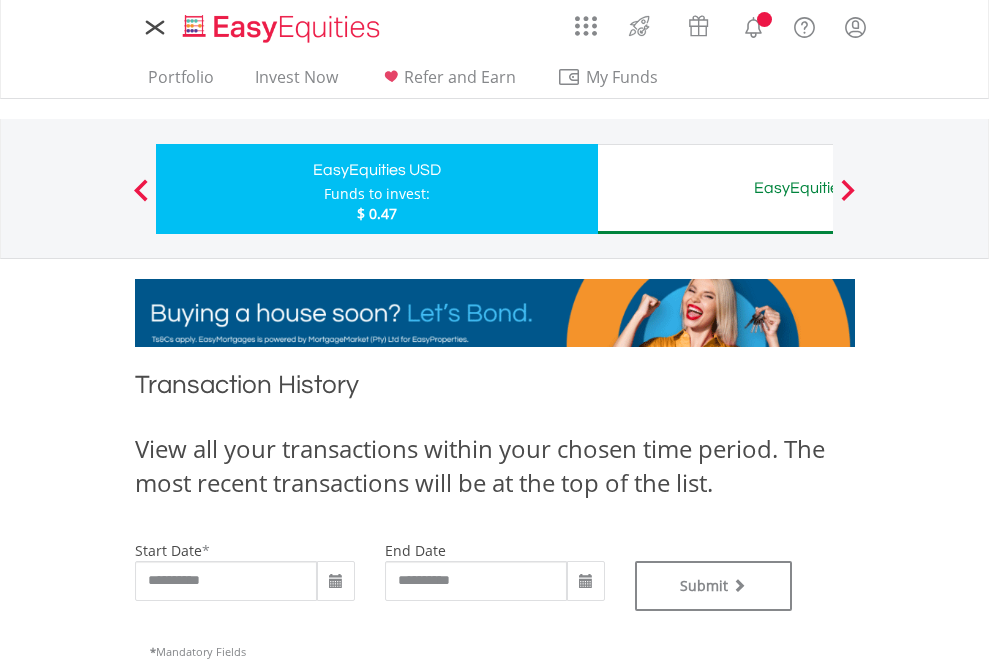 click on "EasyEquities AUD" at bounding box center (818, 188) 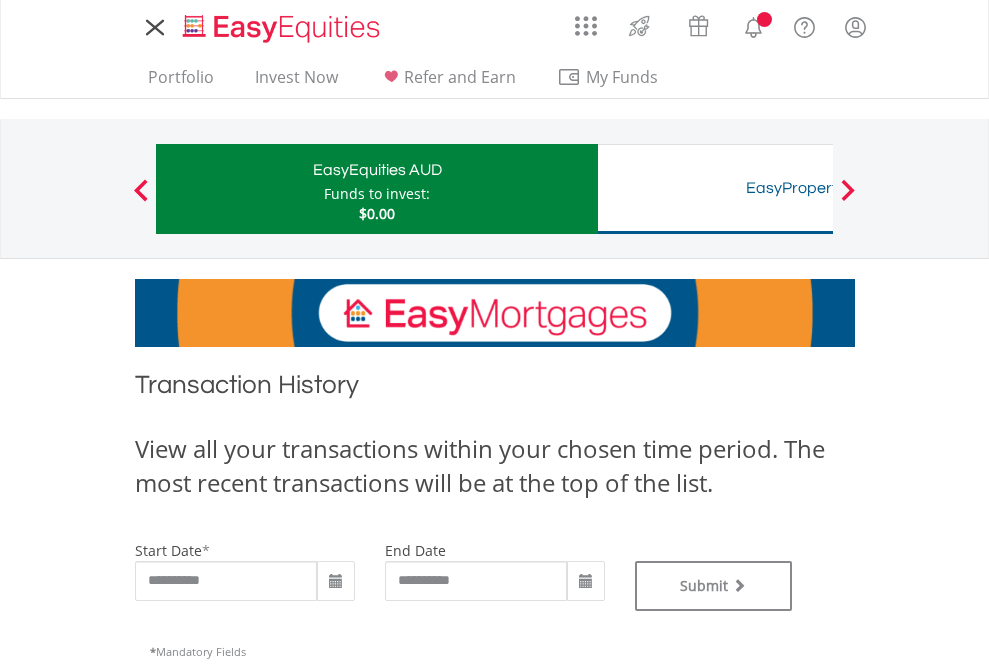 scroll, scrollTop: 0, scrollLeft: 0, axis: both 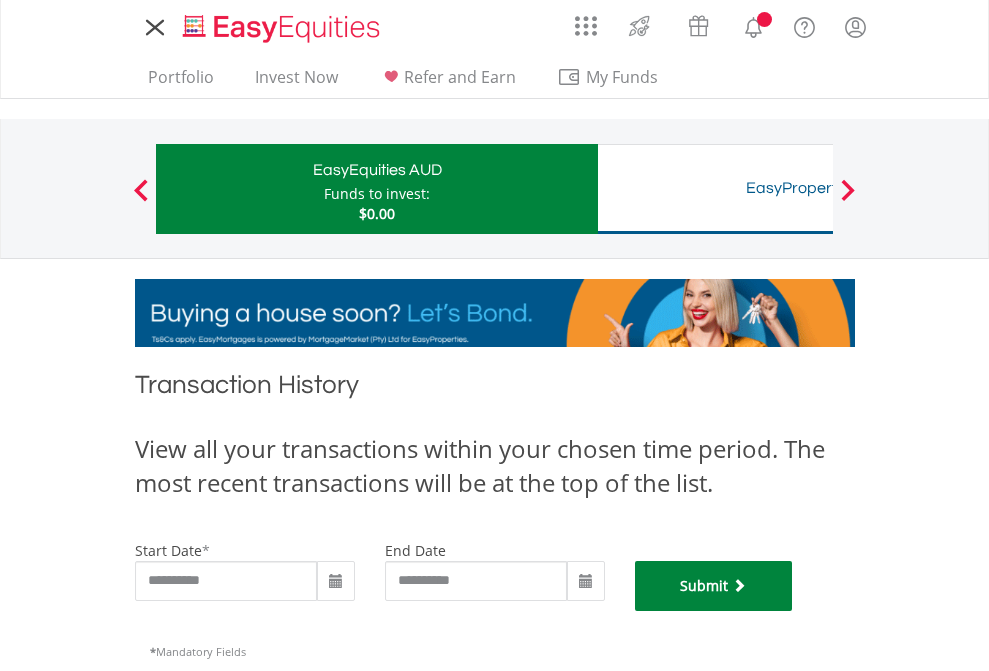 click on "Submit" at bounding box center (714, 586) 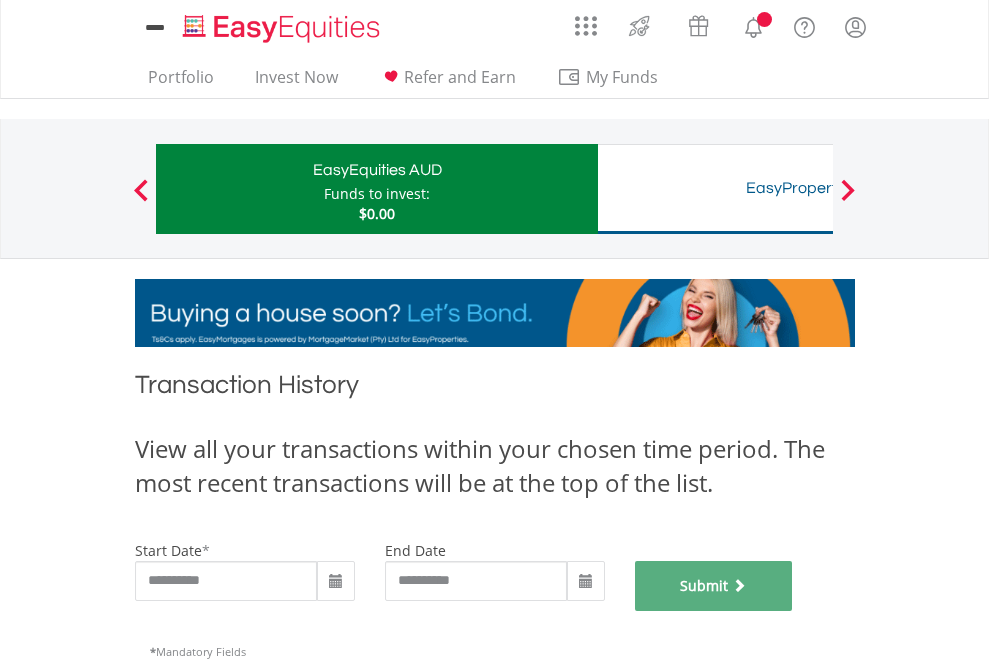 scroll, scrollTop: 811, scrollLeft: 0, axis: vertical 